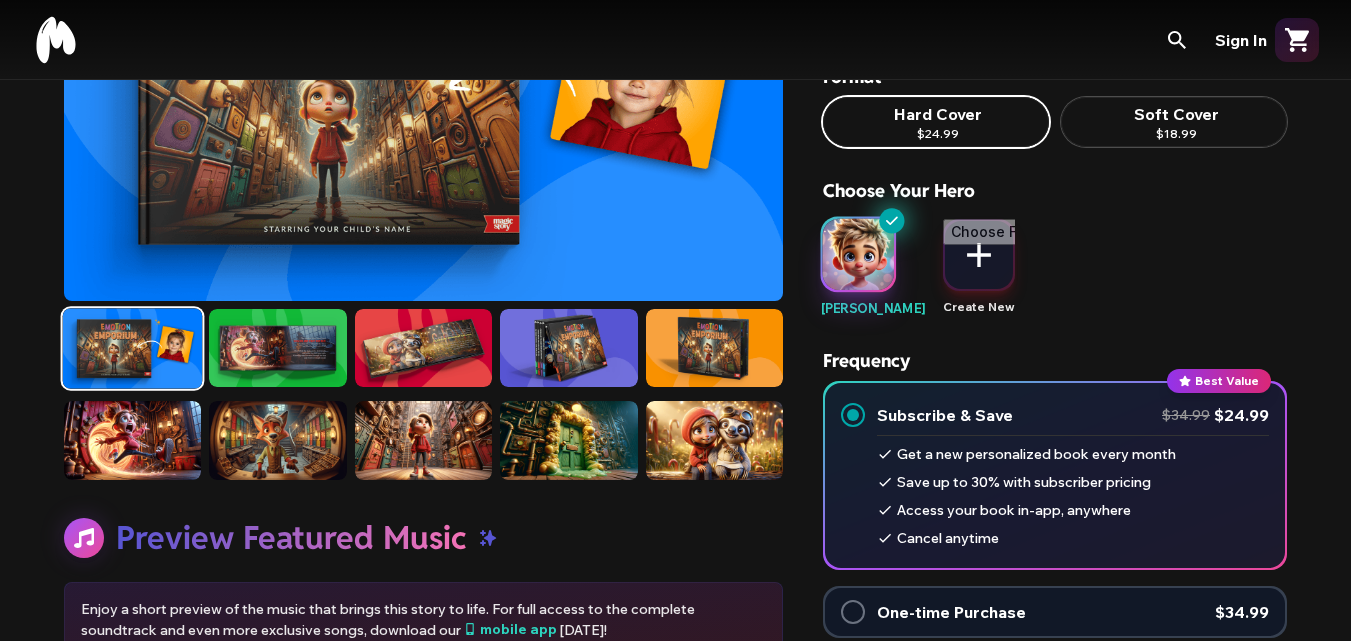 scroll, scrollTop: 230, scrollLeft: 0, axis: vertical 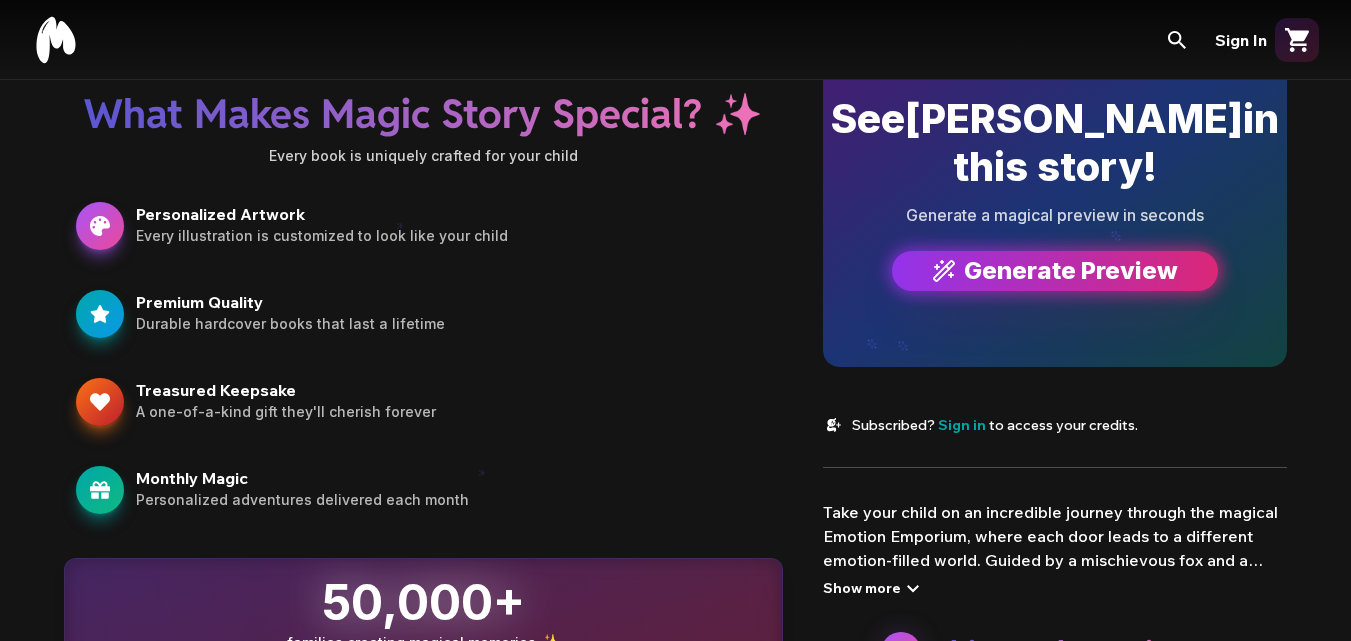 click on "Every illustration is customized to look like your child" at bounding box center (453, 236) 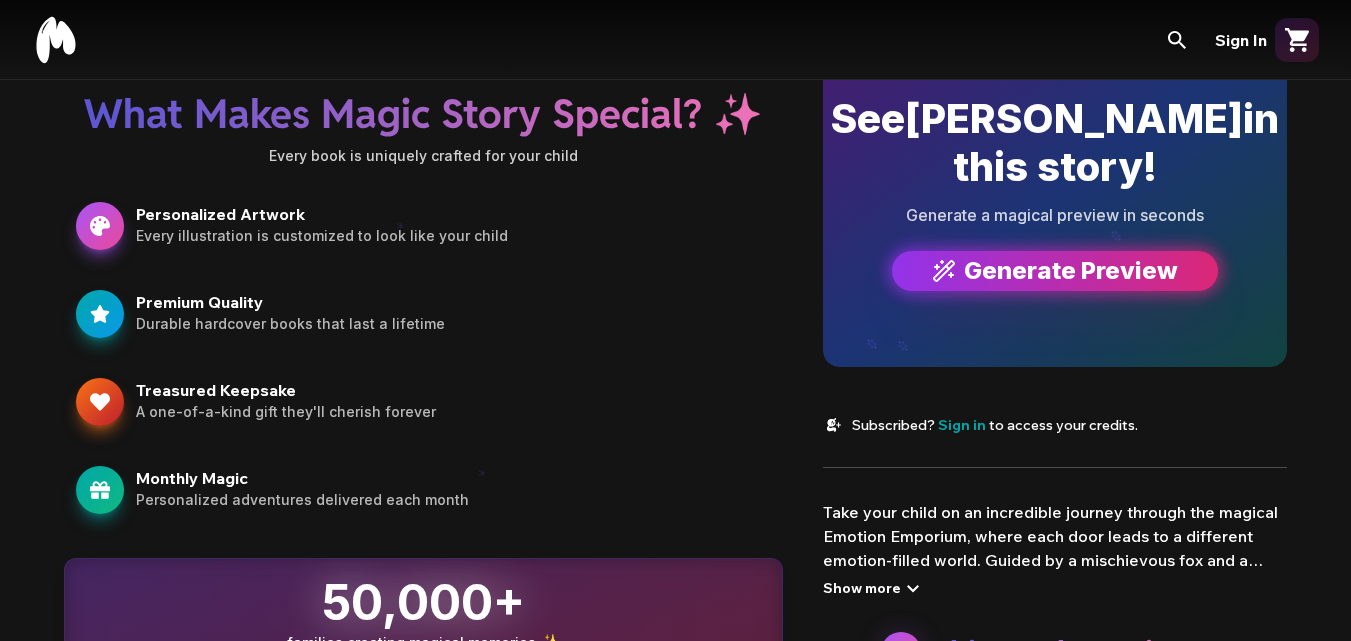 click on "See  [PERSON_NAME]  in this story! Generate a magical preview in seconds Generate Preview" at bounding box center [1055, 193] 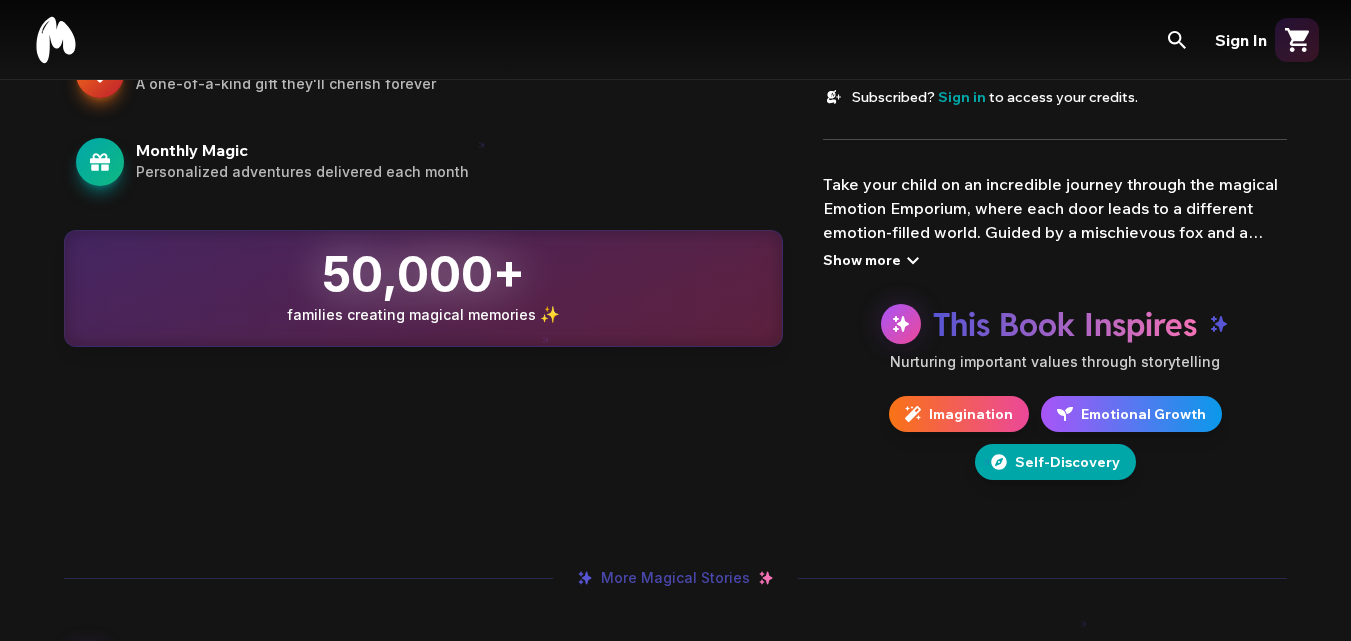 scroll, scrollTop: 1338, scrollLeft: 0, axis: vertical 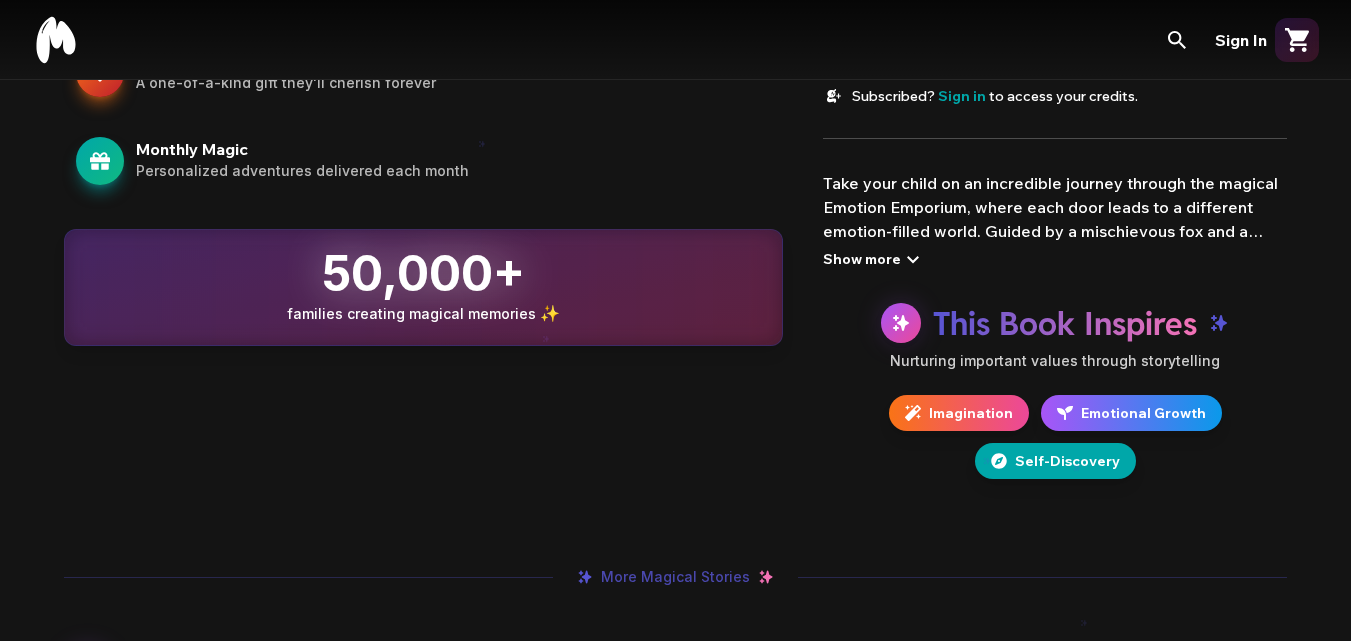 click on "Imagination" at bounding box center [971, 413] 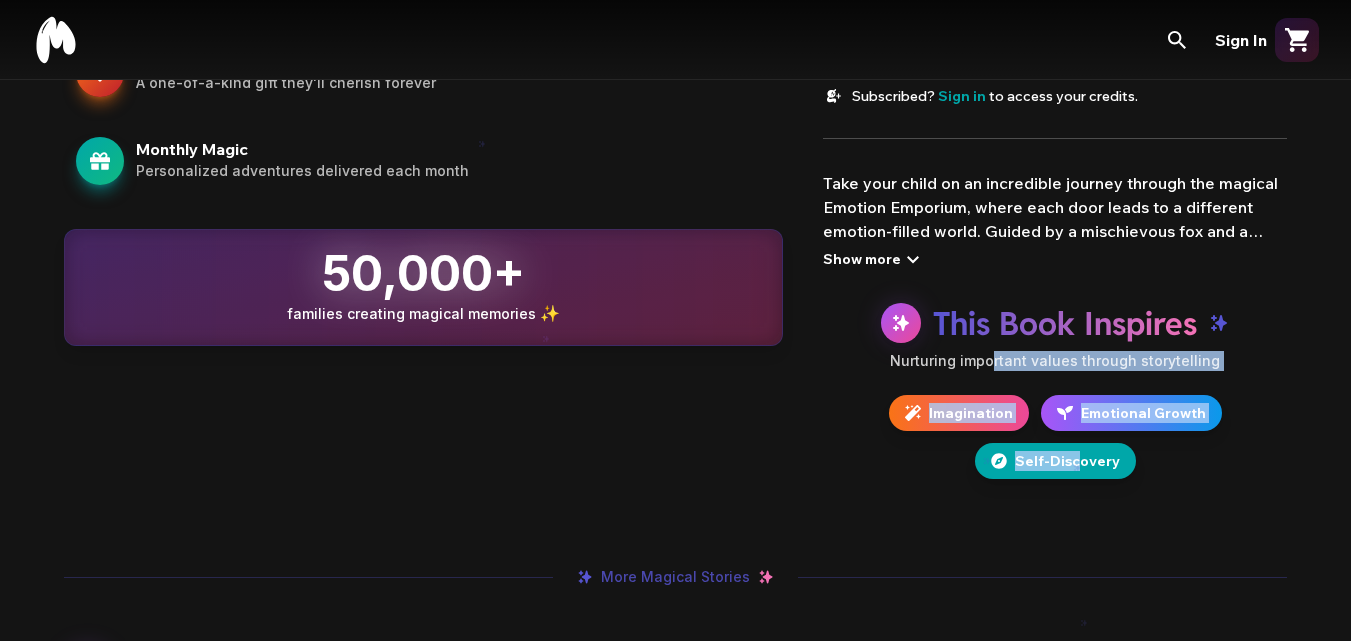 drag, startPoint x: 1081, startPoint y: 456, endPoint x: 988, endPoint y: 359, distance: 134.38005 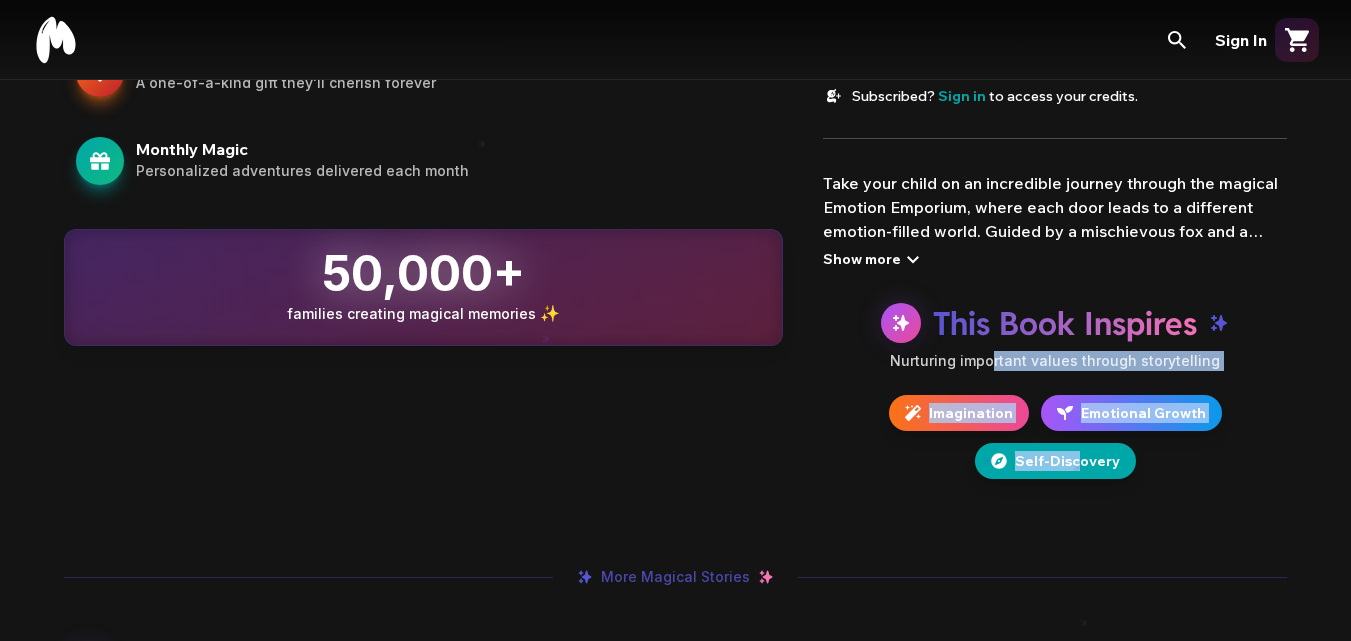 click on "This Book Inspires Nurturing important values through storytelling Imagination Emotional Growth Self-Discovery" at bounding box center [1055, 391] 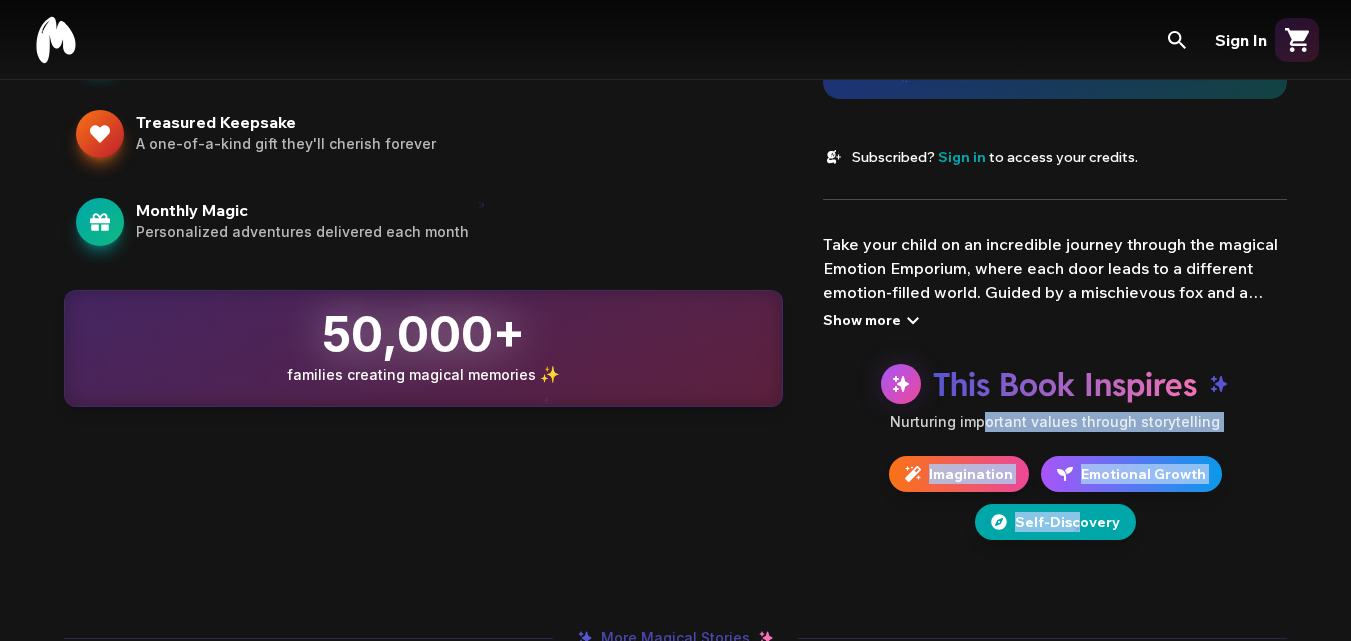 scroll, scrollTop: 1276, scrollLeft: 0, axis: vertical 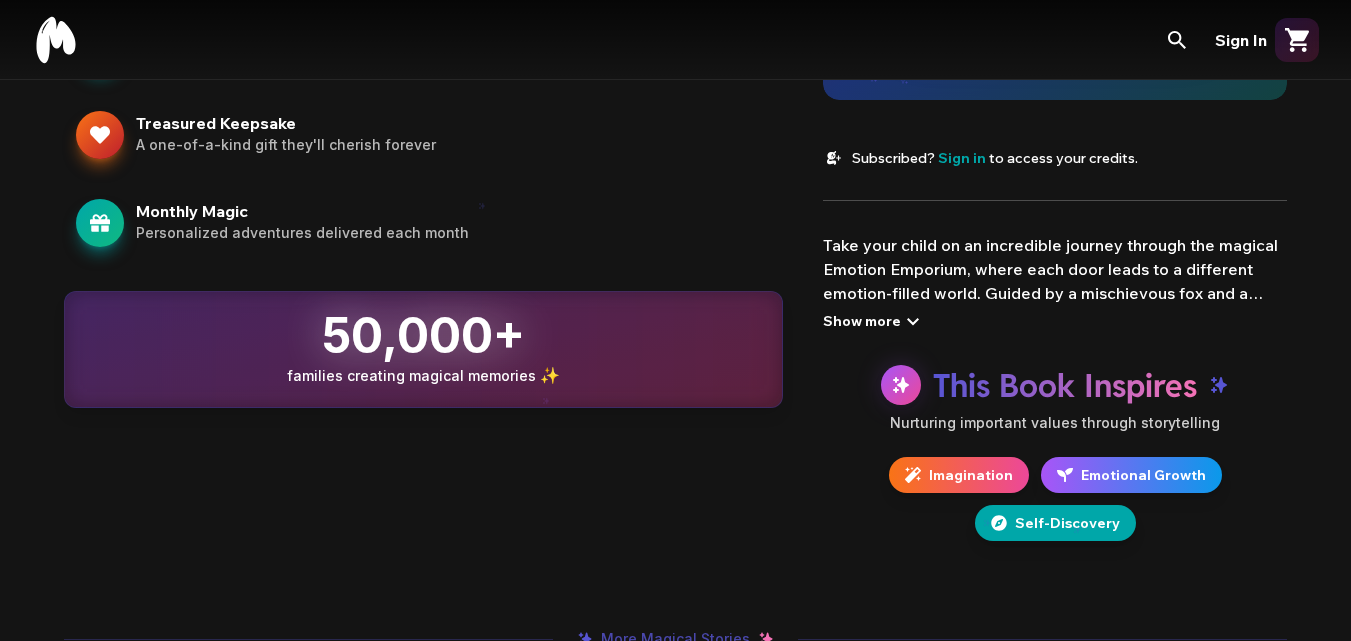click on "The Emotion Emporium builds   emotional iq $34.99 $24.99 Format Hard Cover   $24.99 Soft Cover   $18.99 Choose Your Hero [PERSON_NAME] Create New Frequency Best Value Subscribe & Save $34.99 $24.99 Get a new personalized book every month Save up to 30% with subscriber pricing Access your book in-app, anywhere Cancel anytime One-time Purchase $34.99 Add to Cart & Subscribe Book Preview Preview Image • Final print quality will be stunning See  [PERSON_NAME]  in this story! Generate a magical preview in seconds Generate Preview Subscribed?   Sign in   to access your credits. Take your child on an incredible journey through the magical Emotion Emporium, where each door leads to a different emotion-filled world. Guided by a mischievous fox and a gentle sloth, your child will learn to navigate and understand their feelings, from anger and sadness to joy and pride. This enchanting story helps children explore and embrace their emotions, teaching them valuable lessons about emotional intelligence and self-awareness. Show more" at bounding box center (1055, -308) 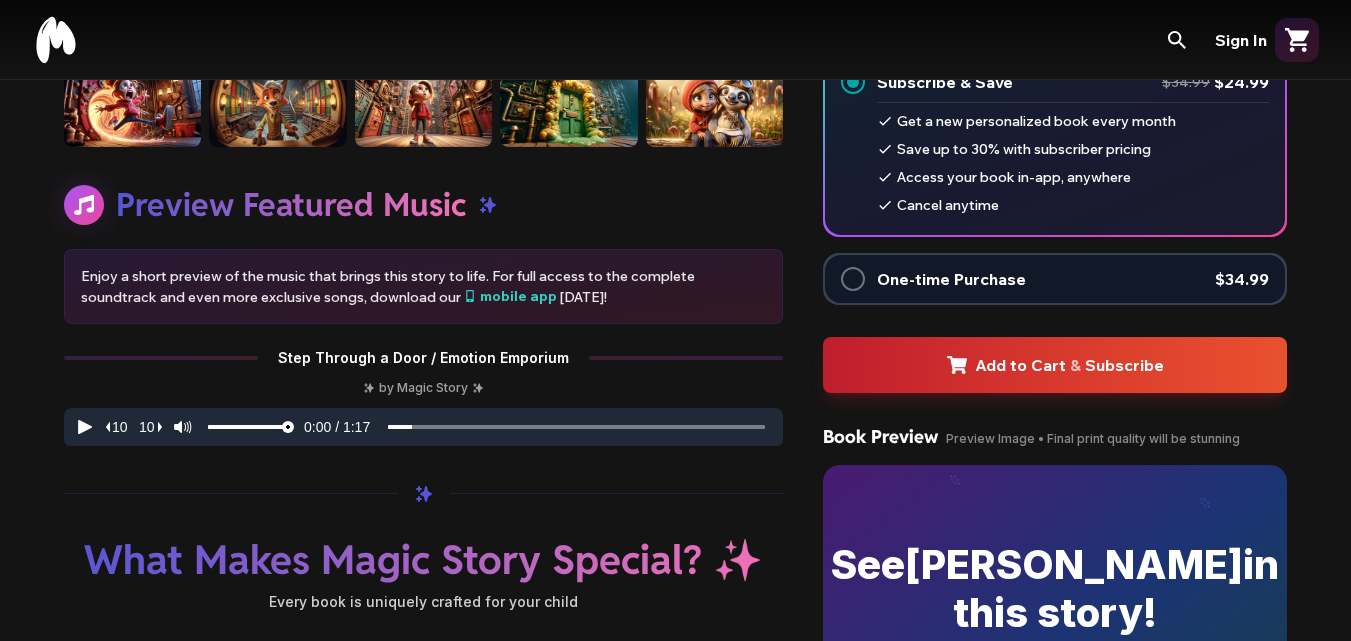 scroll, scrollTop: 538, scrollLeft: 0, axis: vertical 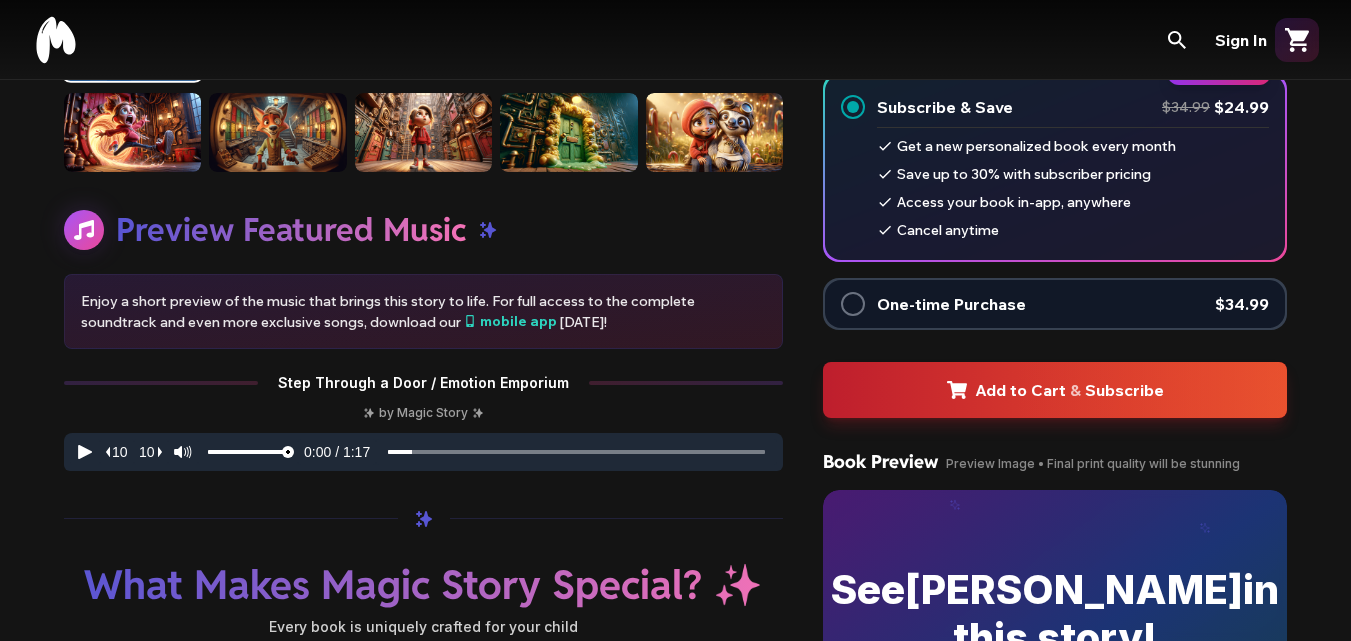 click on "The Emotion Emporium builds   emotional iq $34.99 $24.99 Format Hard Cover   $24.99 Soft Cover   $18.99 Choose Your Hero [PERSON_NAME] Create New Frequency Best Value Subscribe & Save $34.99 $24.99 Get a new personalized book every month Save up to 30% with subscriber pricing Access your book in-app, anywhere Cancel anytime One-time Purchase $34.99 Add to Cart & Subscribe Book Preview Preview Image • Final print quality will be stunning See  [PERSON_NAME]  in this story! Generate a magical preview in seconds Generate Preview Subscribed?   Sign in   to access your credits. Take your child on an incredible journey through the magical Emotion Emporium, where each door leads to a different emotion-filled world. Guided by a mischievous fox and a gentle sloth, your child will learn to navigate and understand their feelings, from anger and sadness to joy and pride. This enchanting story helps children explore and embrace their emotions, teaching them valuable lessons about emotional intelligence and self-awareness. Show more" at bounding box center [1055, 430] 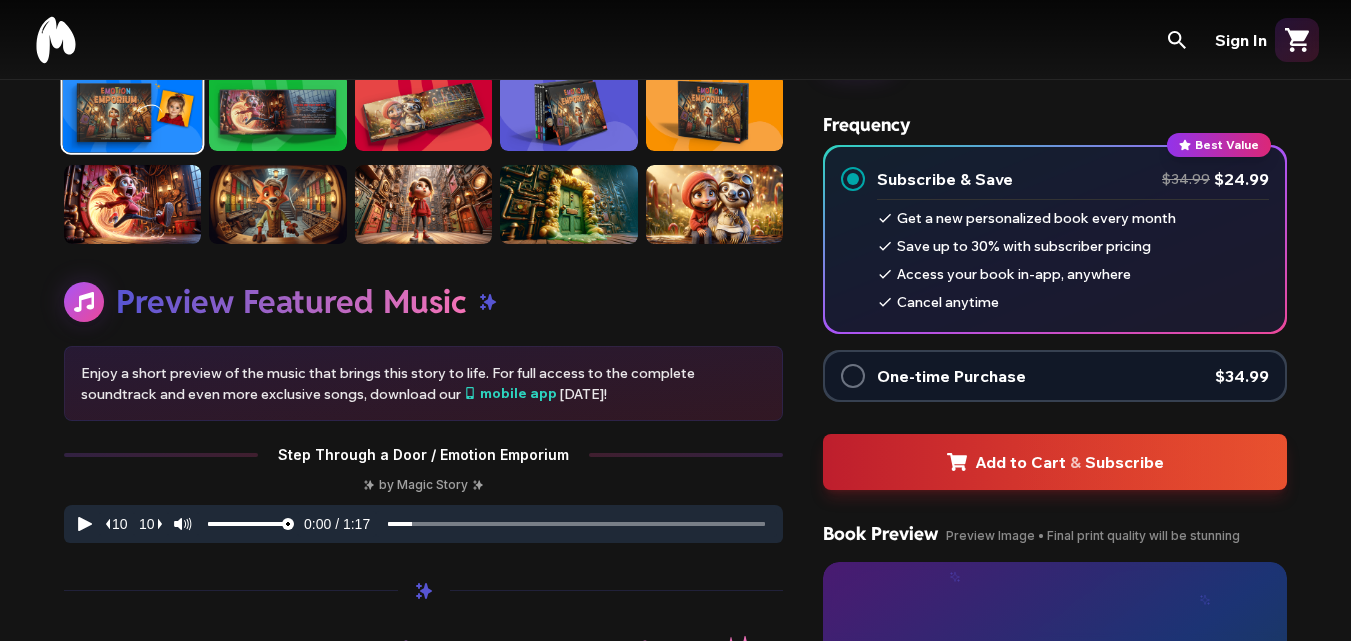 scroll, scrollTop: 464, scrollLeft: 0, axis: vertical 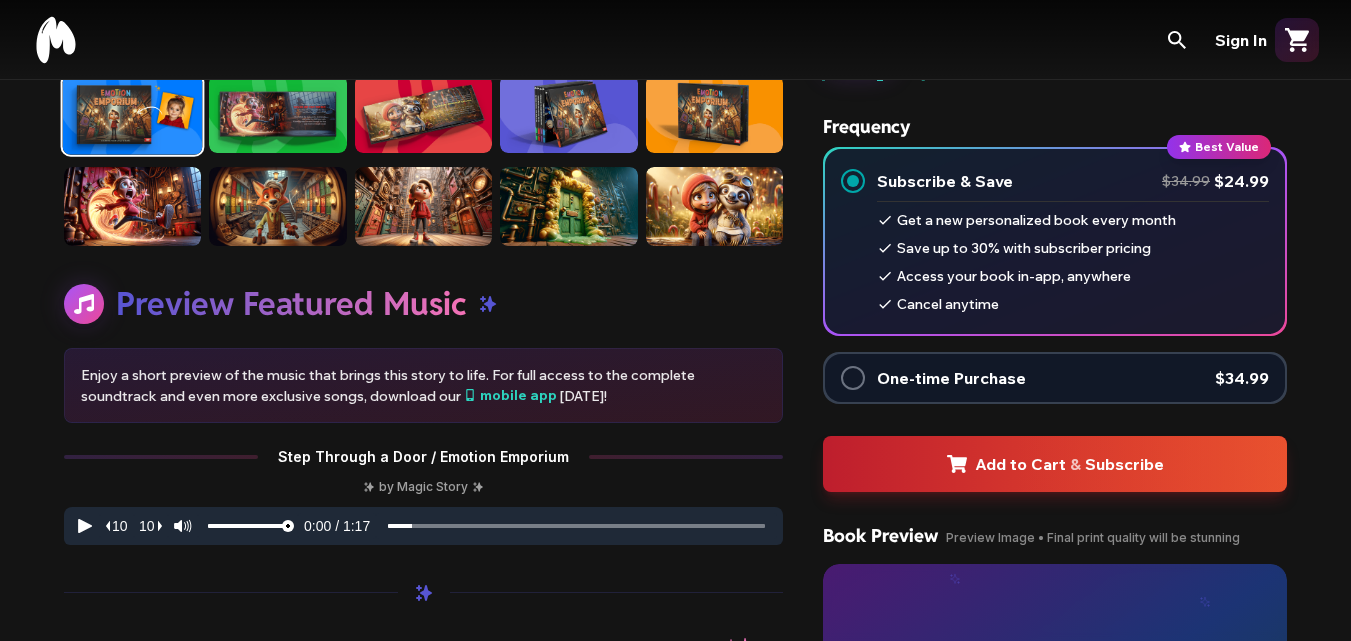 click on "Get a new personalized book every month Save up to 30% with subscriber pricing Access your book in-app, anywhere Cancel anytime" at bounding box center [1073, 258] 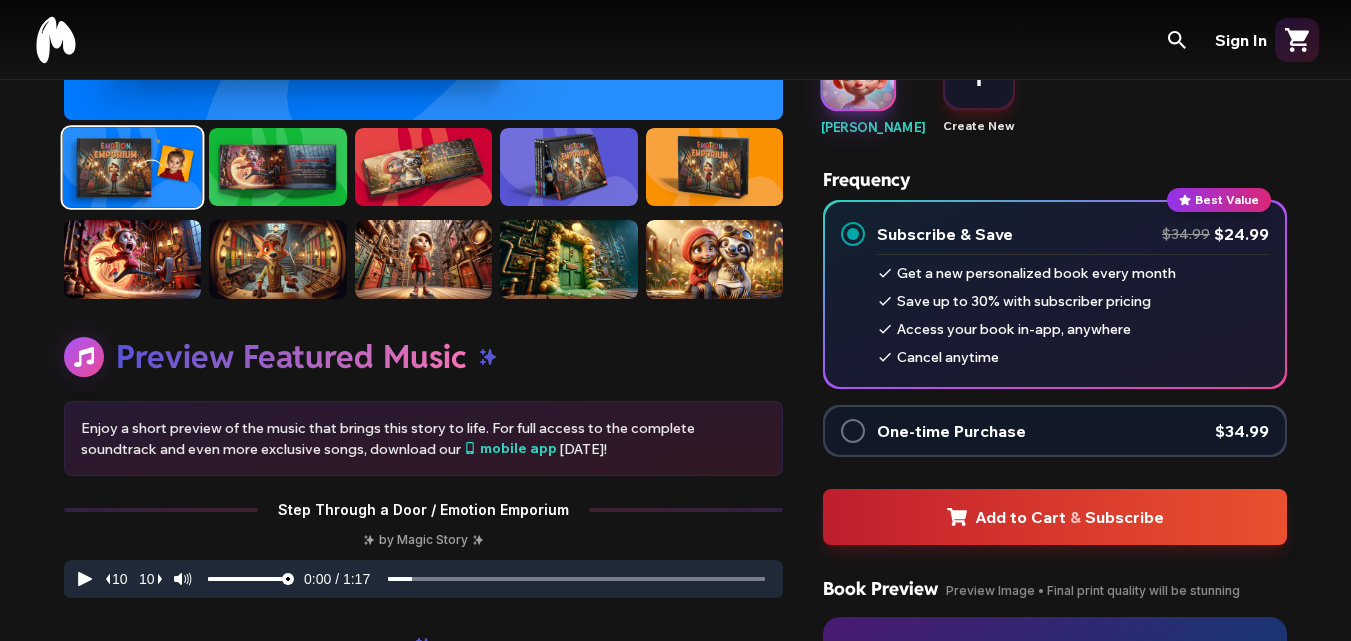 scroll, scrollTop: 412, scrollLeft: 0, axis: vertical 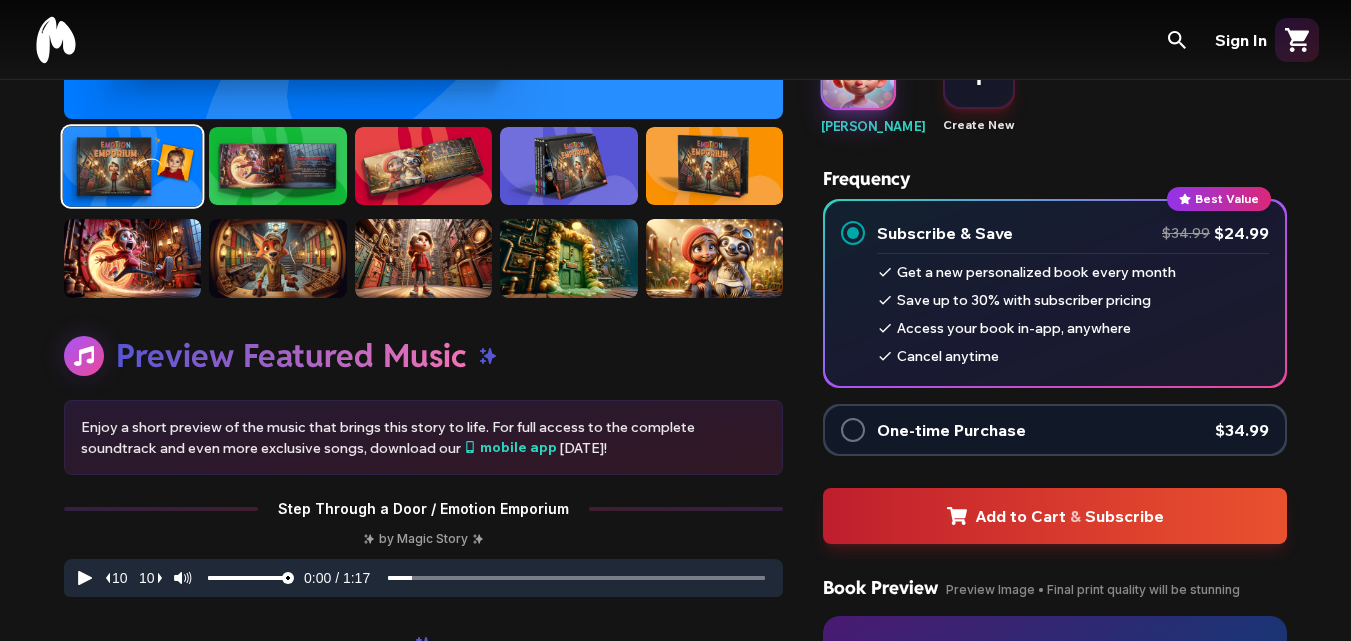 type 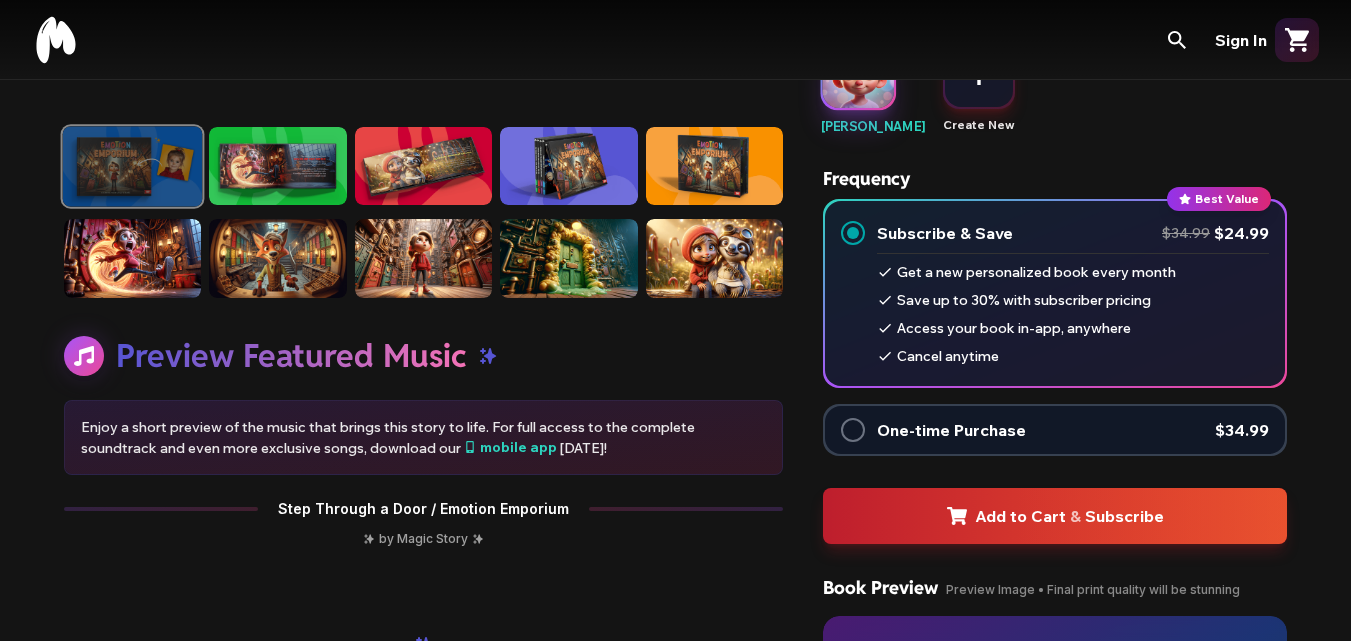scroll, scrollTop: 412, scrollLeft: 0, axis: vertical 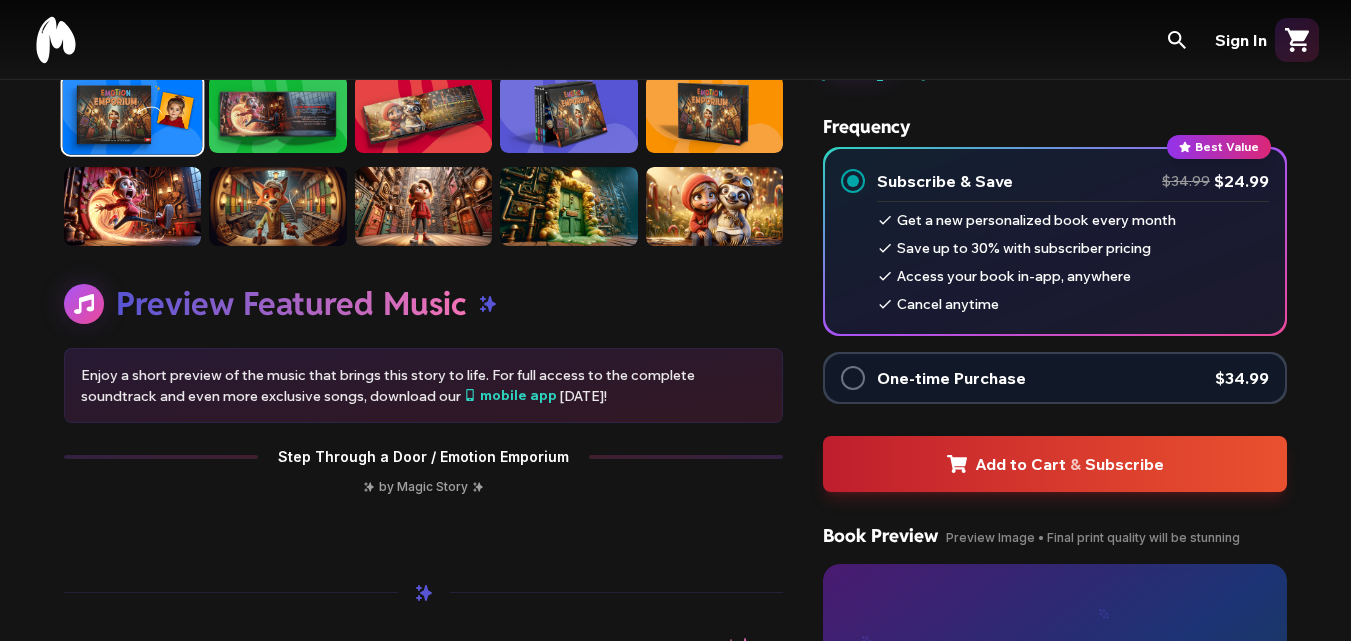 click at bounding box center (853, 181) 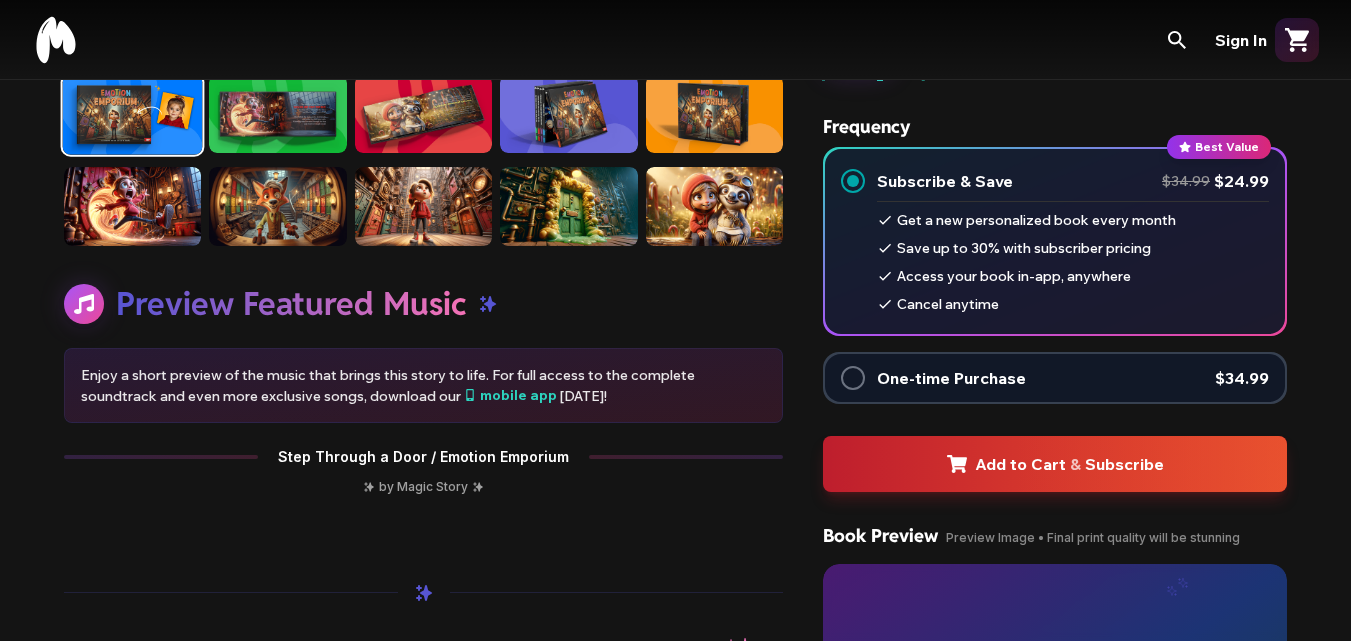 click at bounding box center (853, 378) 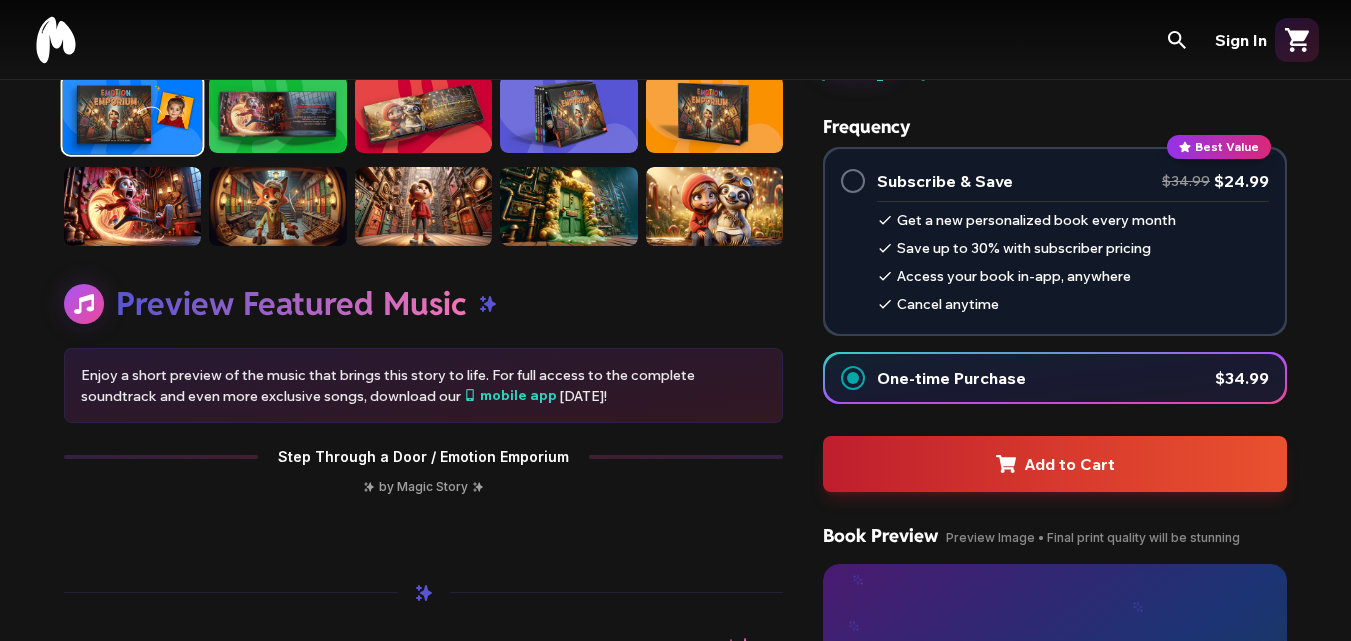 click at bounding box center (853, 181) 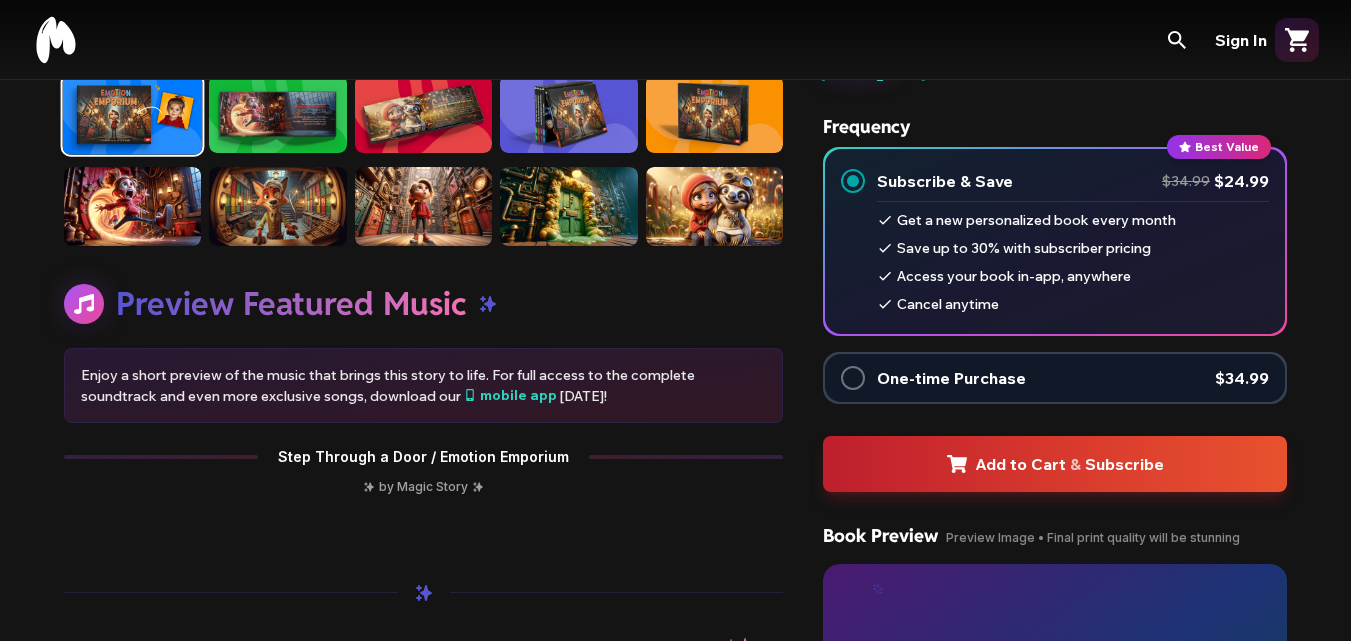 click at bounding box center (853, 378) 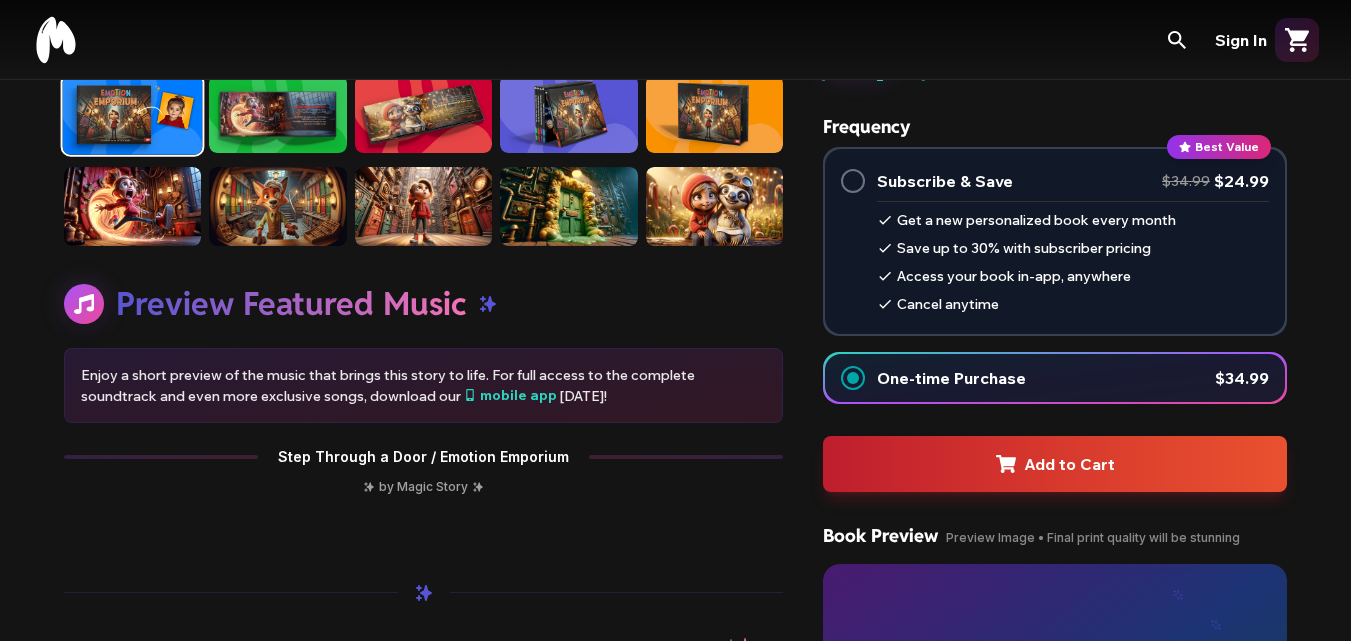 click at bounding box center [853, 181] 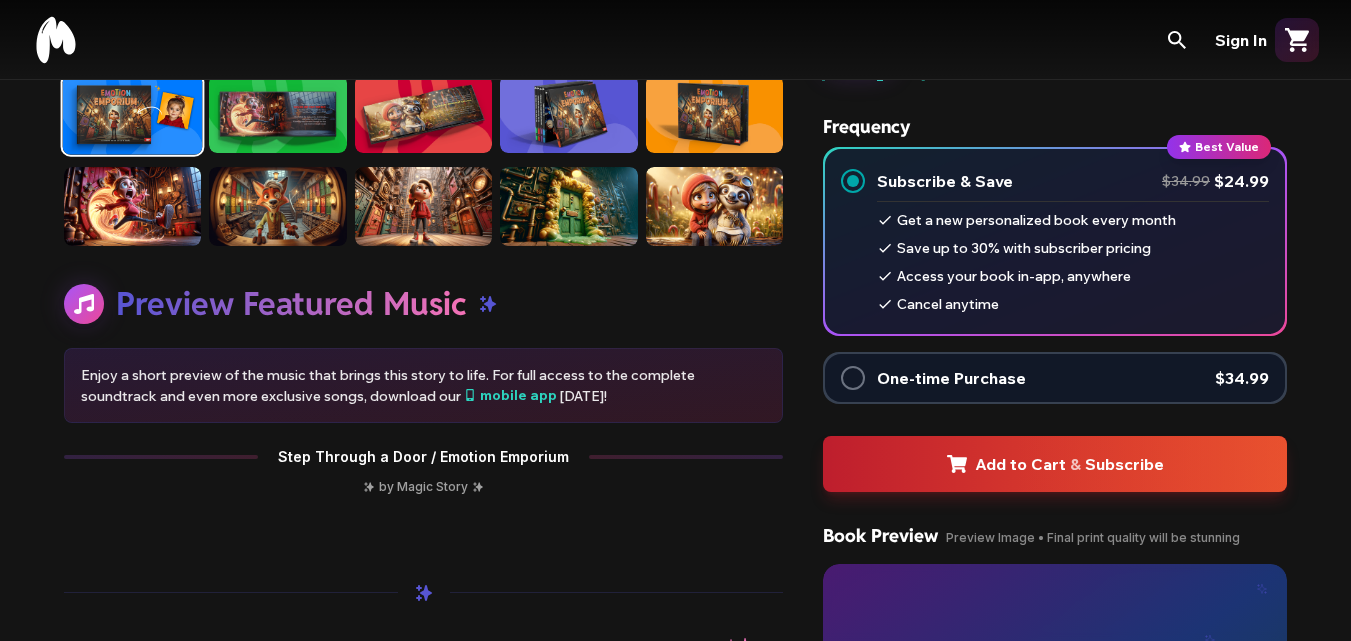 click at bounding box center [853, 378] 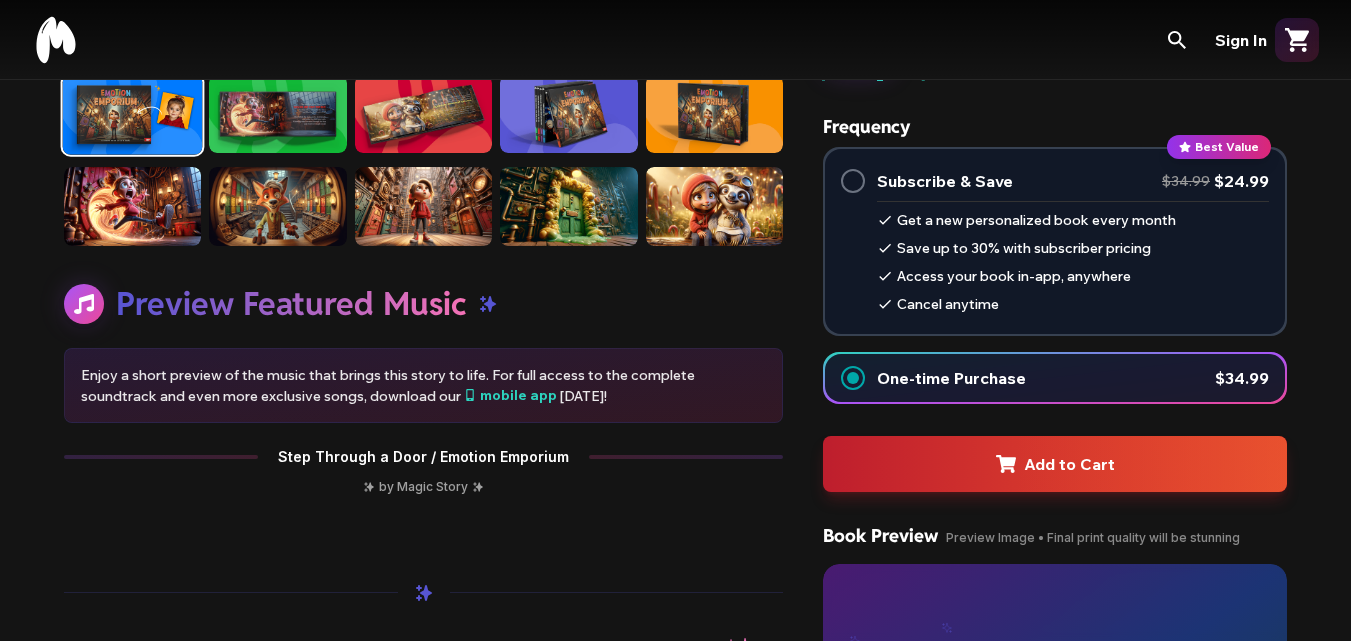click at bounding box center [859, 241] 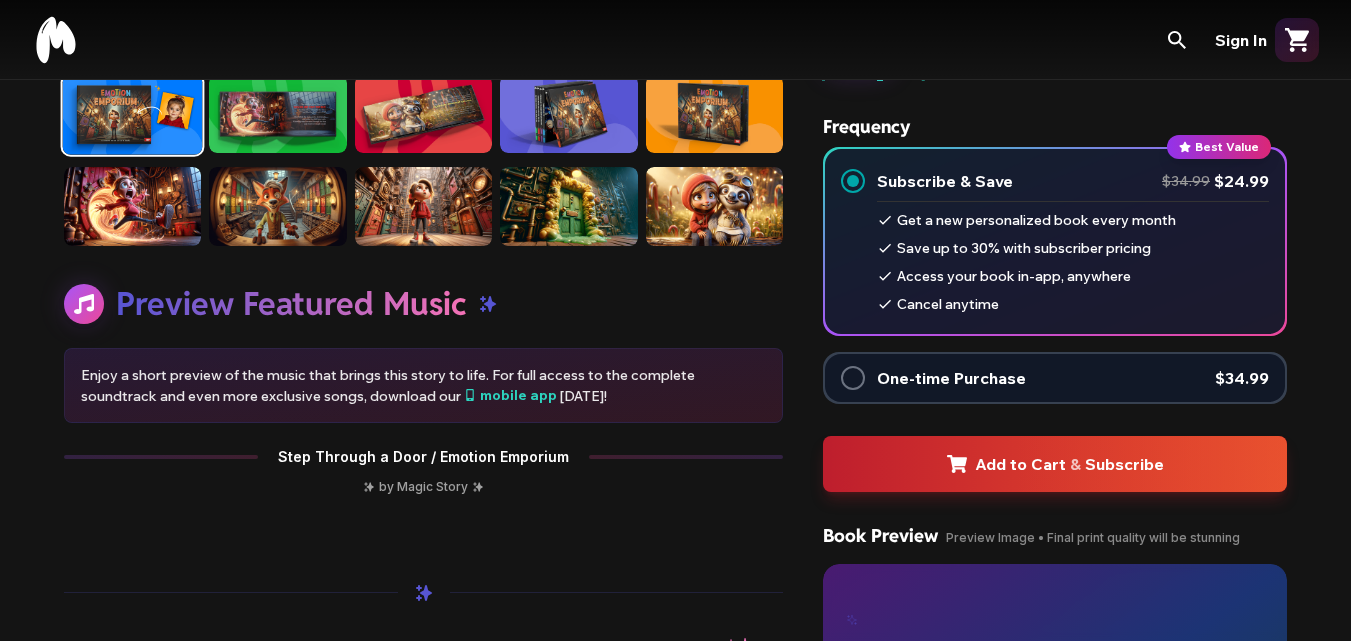 click at bounding box center (853, 378) 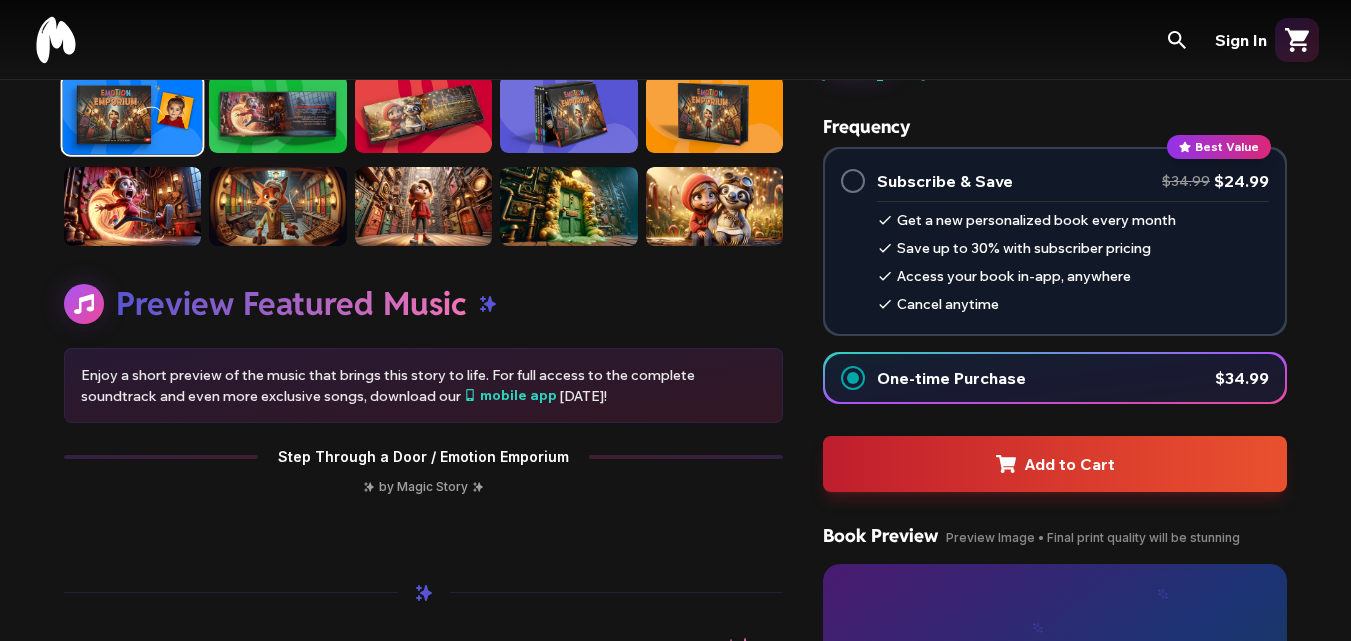 type 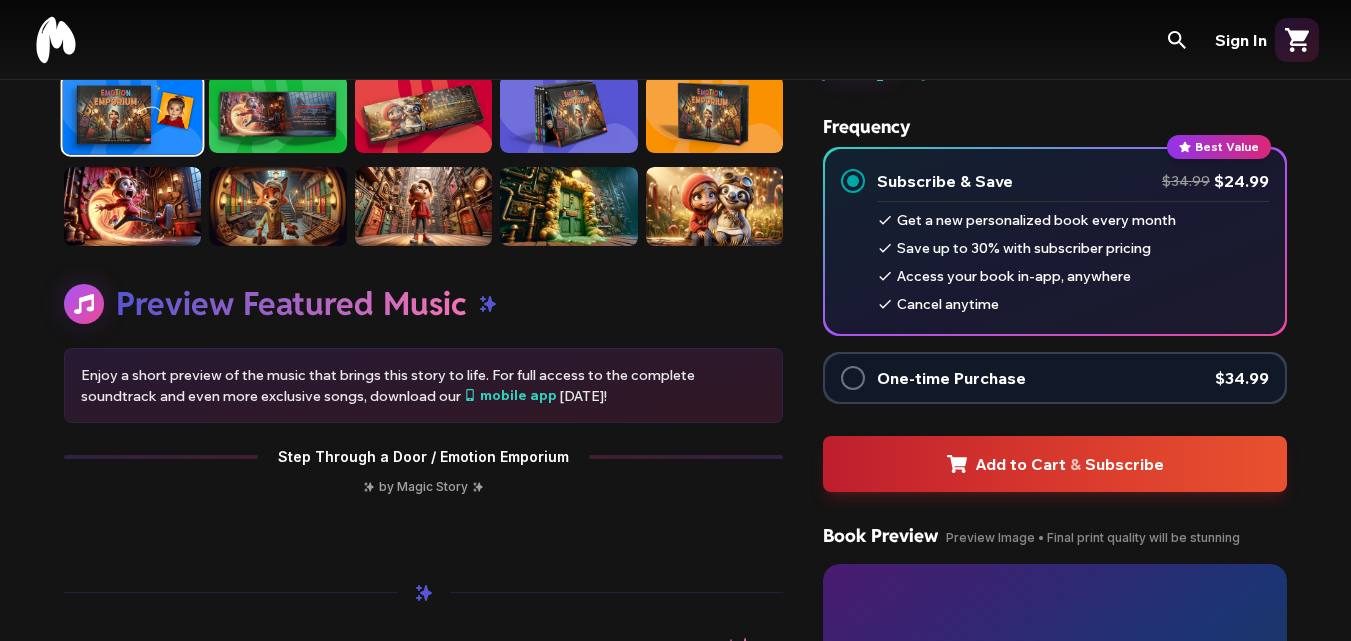scroll, scrollTop: 464, scrollLeft: 0, axis: vertical 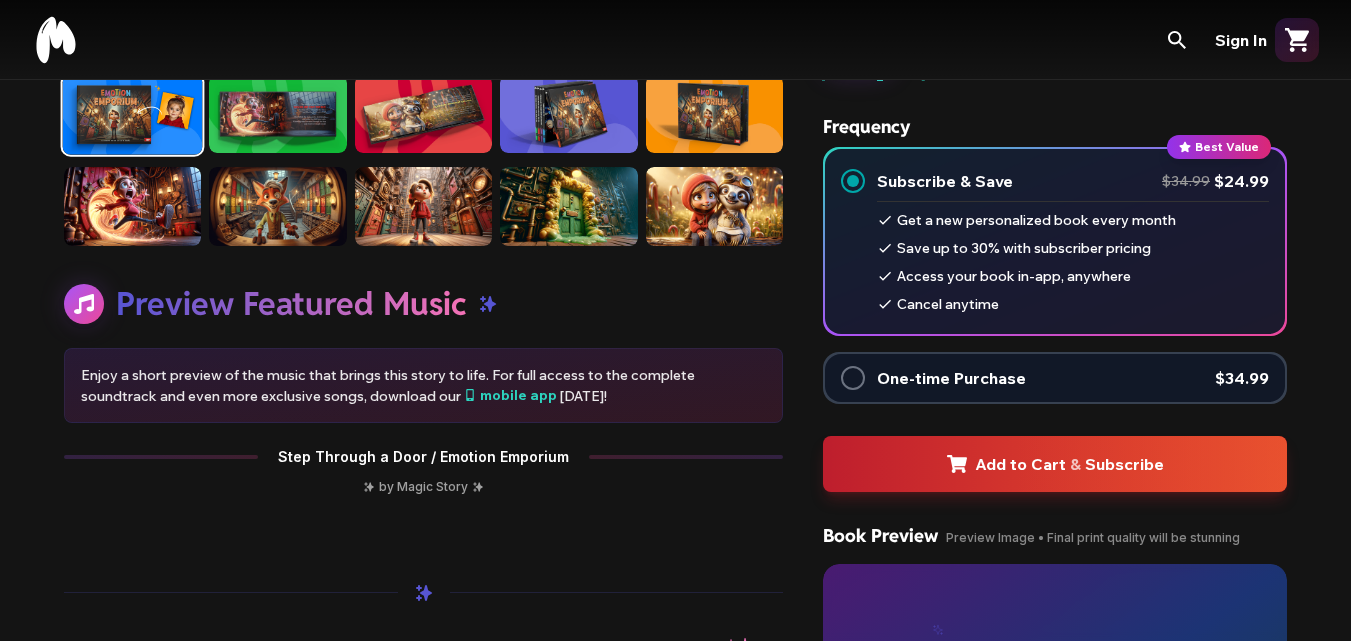 drag, startPoint x: 876, startPoint y: 214, endPoint x: 1013, endPoint y: 309, distance: 166.71533 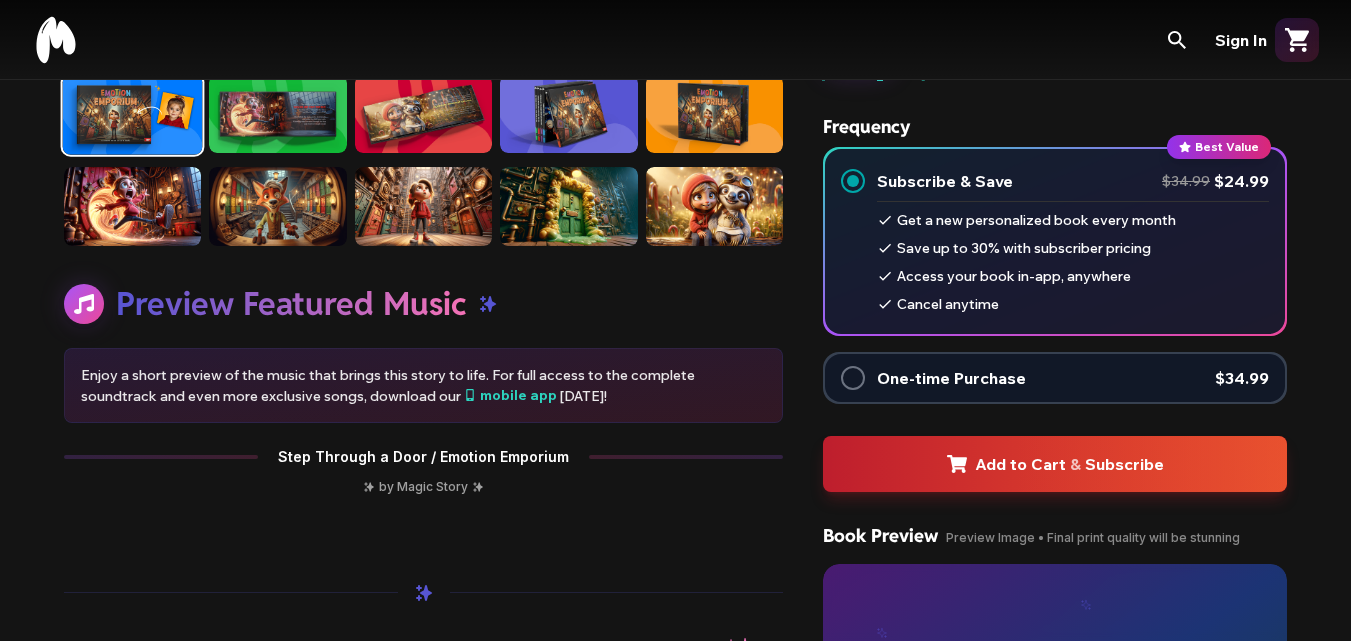 drag, startPoint x: 1010, startPoint y: 305, endPoint x: 862, endPoint y: 215, distance: 173.21663 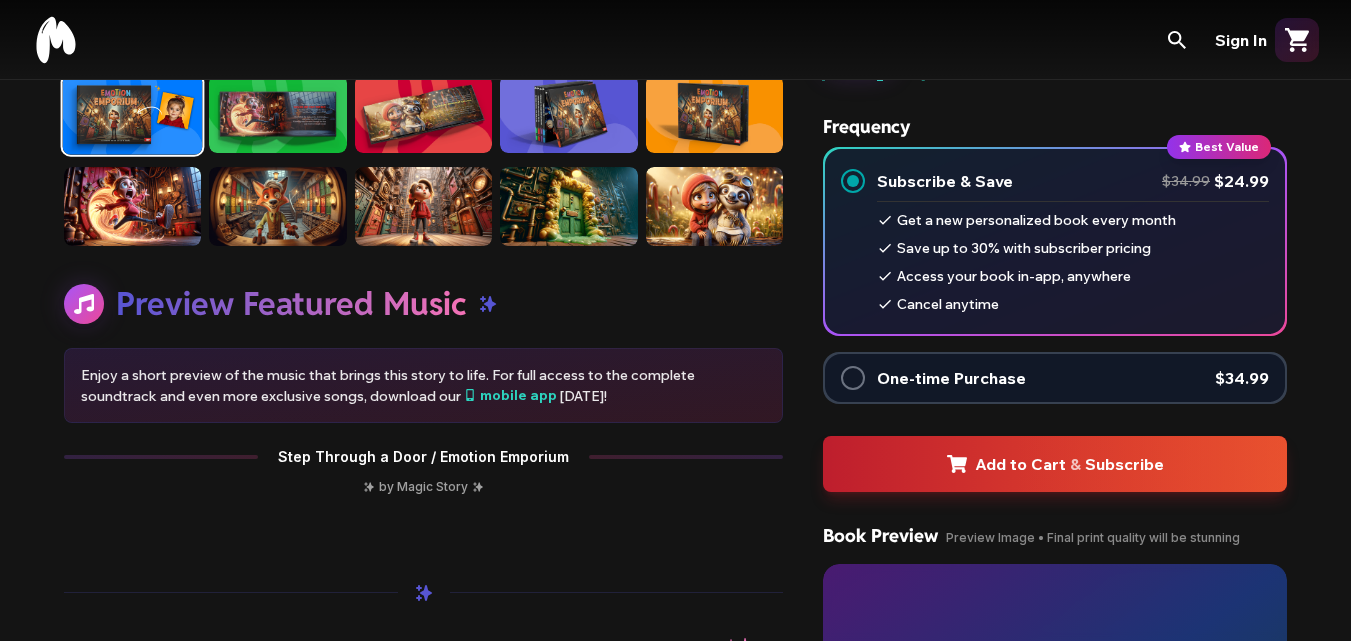 drag, startPoint x: 895, startPoint y: 215, endPoint x: 980, endPoint y: 290, distance: 113.35784 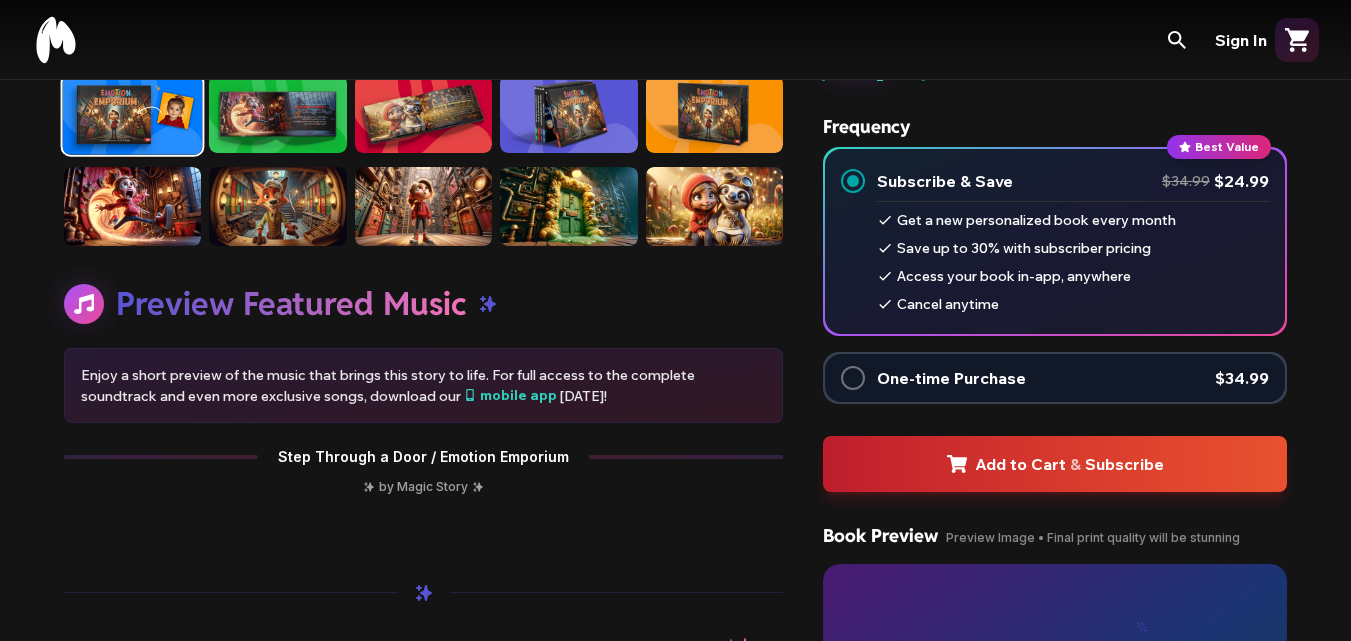 drag, startPoint x: 884, startPoint y: 214, endPoint x: 968, endPoint y: 296, distance: 117.388245 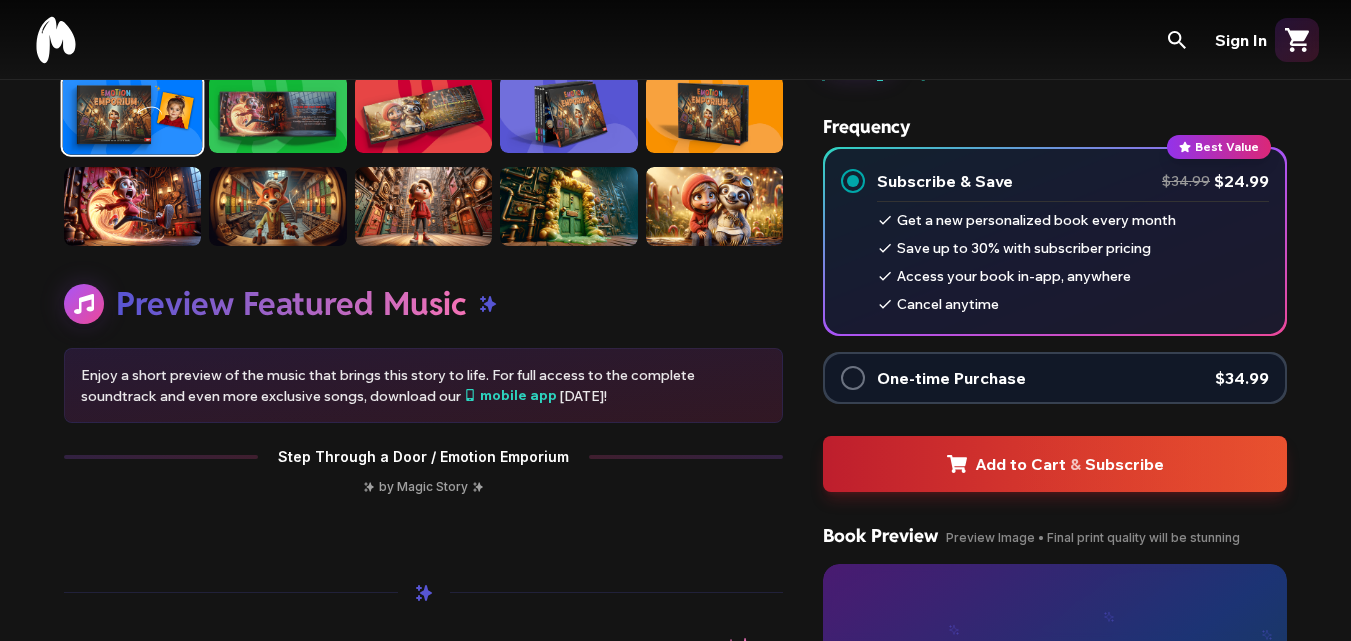 drag, startPoint x: 1002, startPoint y: 312, endPoint x: 893, endPoint y: 211, distance: 148.60013 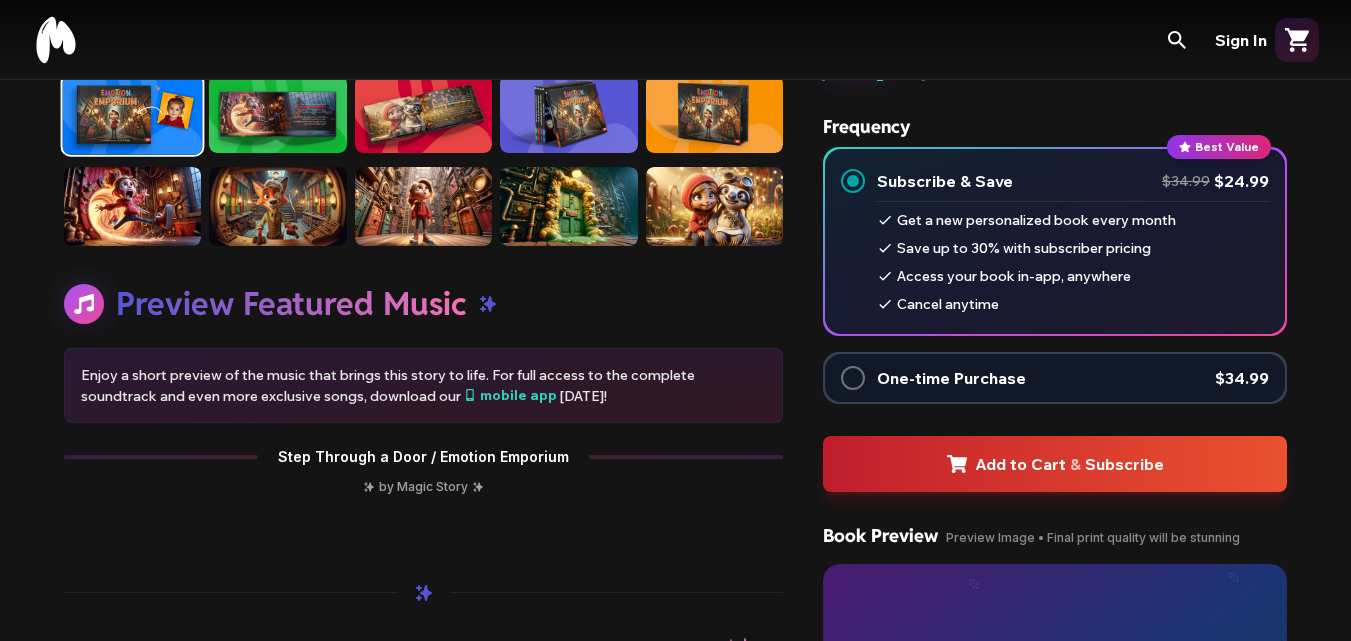 drag, startPoint x: 897, startPoint y: 214, endPoint x: 982, endPoint y: 312, distance: 129.72664 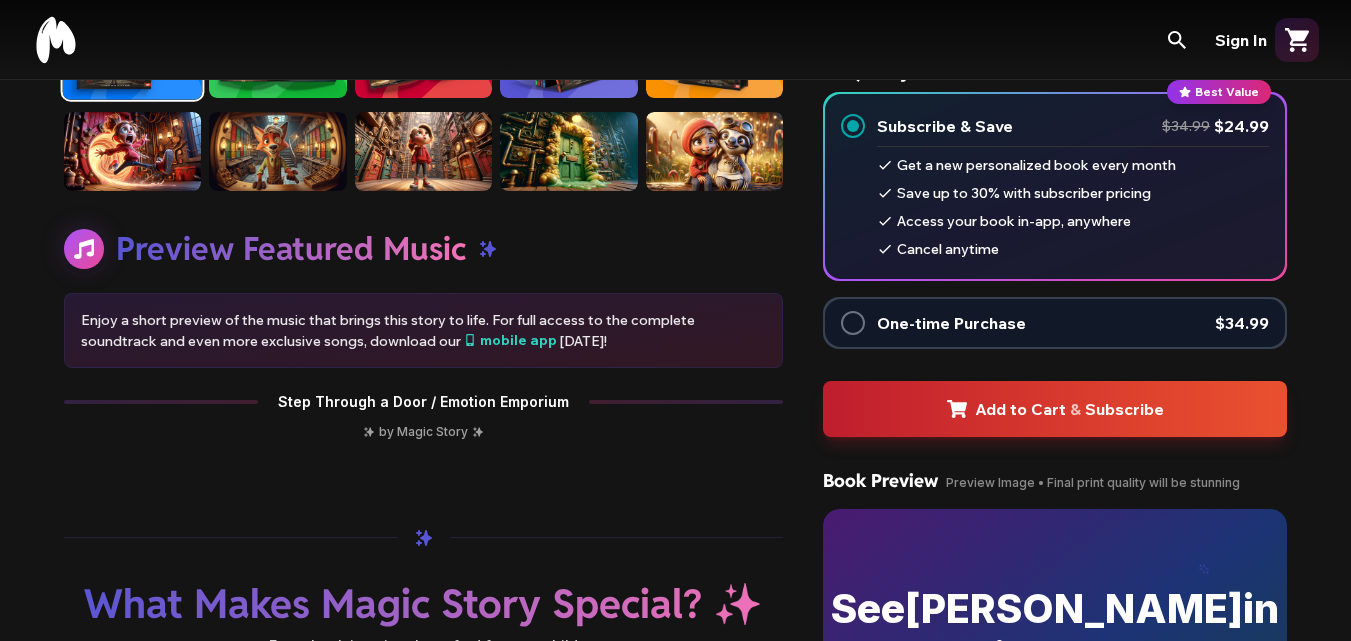 scroll, scrollTop: 520, scrollLeft: 0, axis: vertical 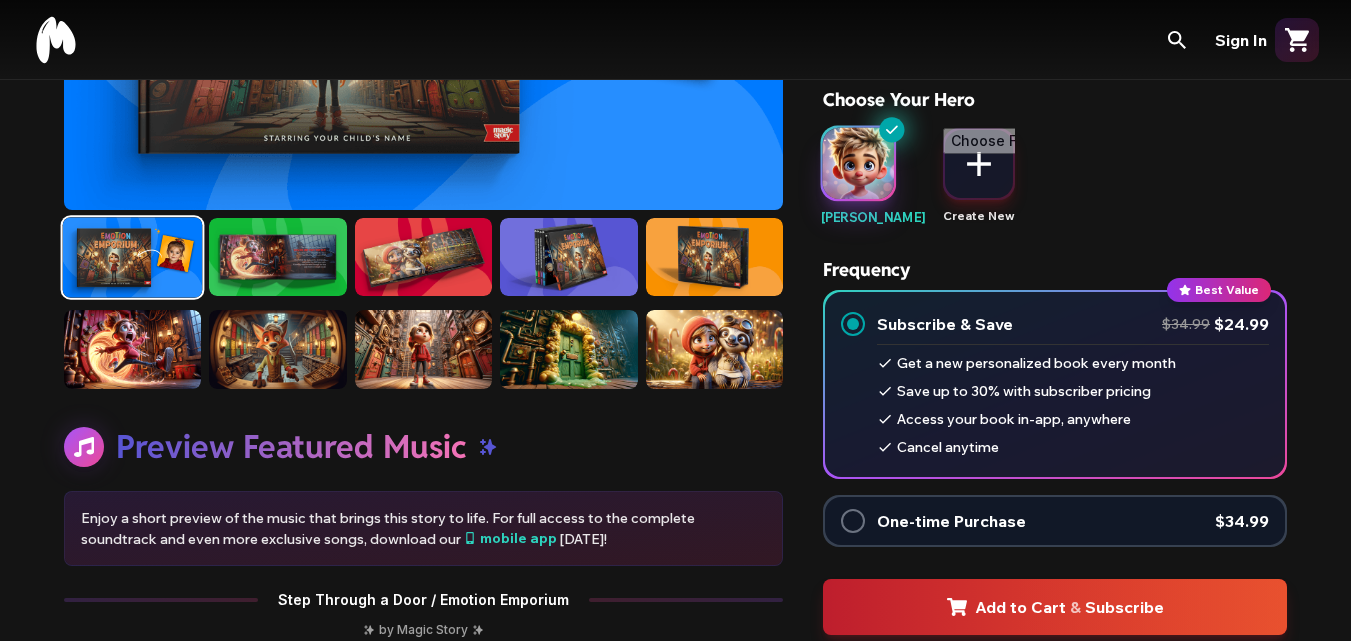type 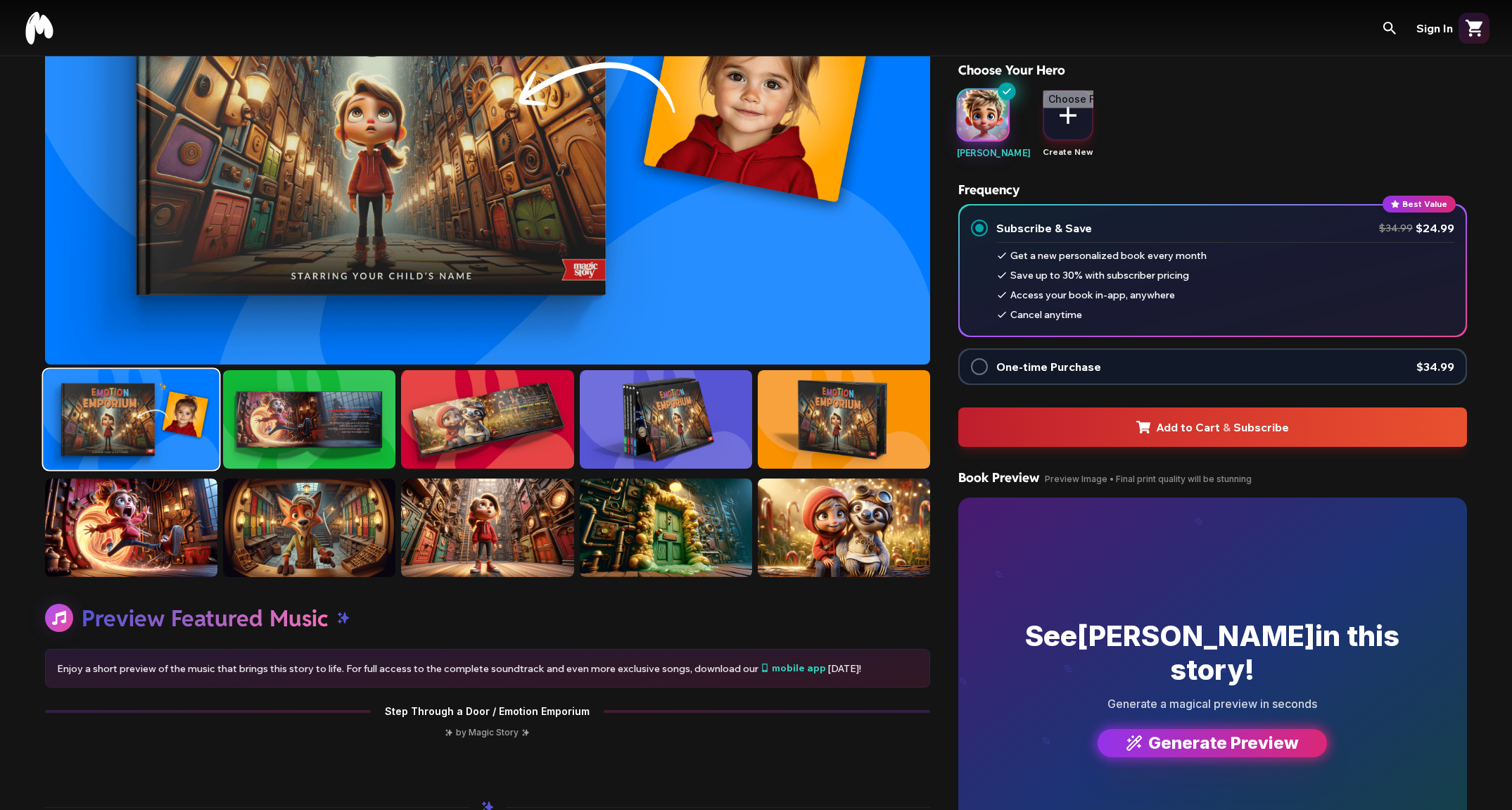 click on "Subscribe & Save $34.99 $24.99 Get a new personalized book every month Save up to 30% with subscriber pricing Access your book in-app, anywhere Cancel anytime" at bounding box center [1212, 270] 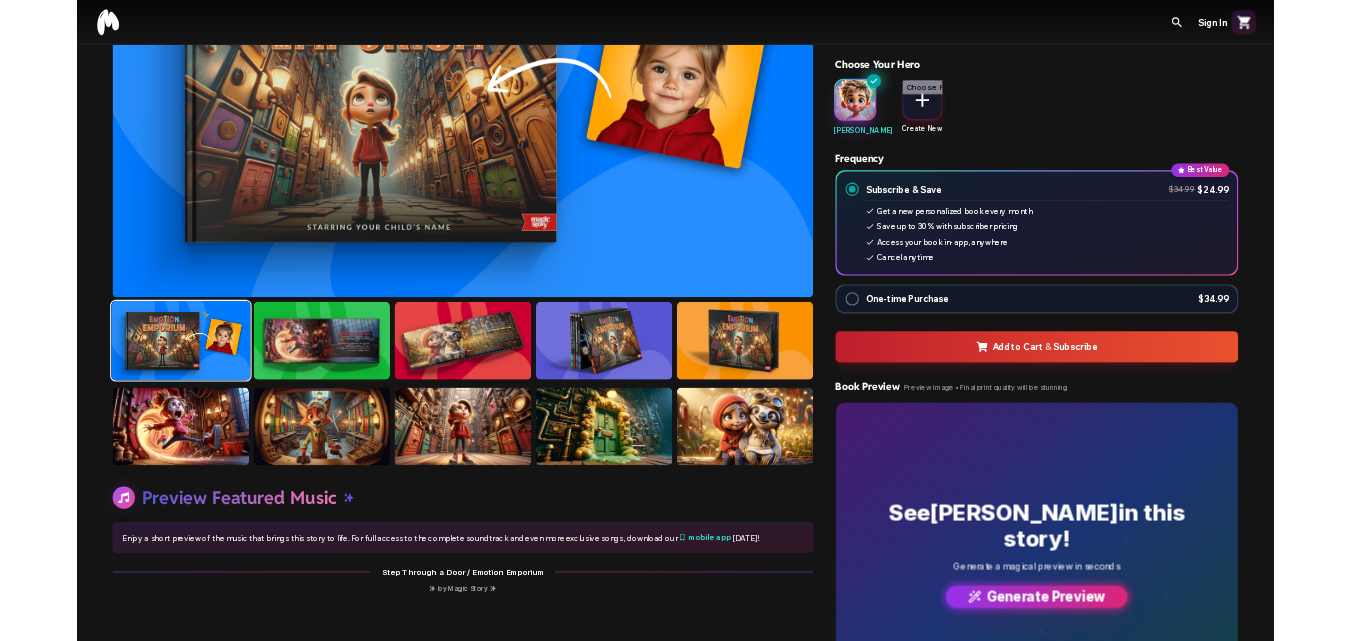 scroll, scrollTop: 299, scrollLeft: 0, axis: vertical 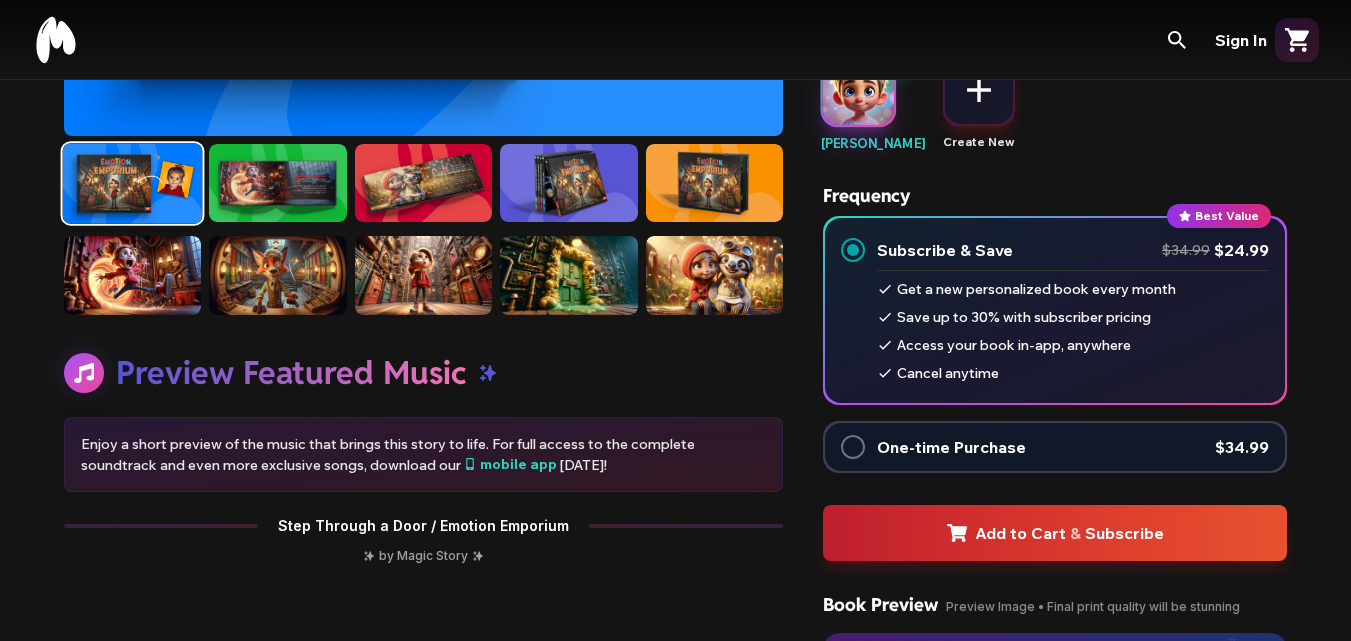 click on "One-time Purchase" at bounding box center [951, 447] 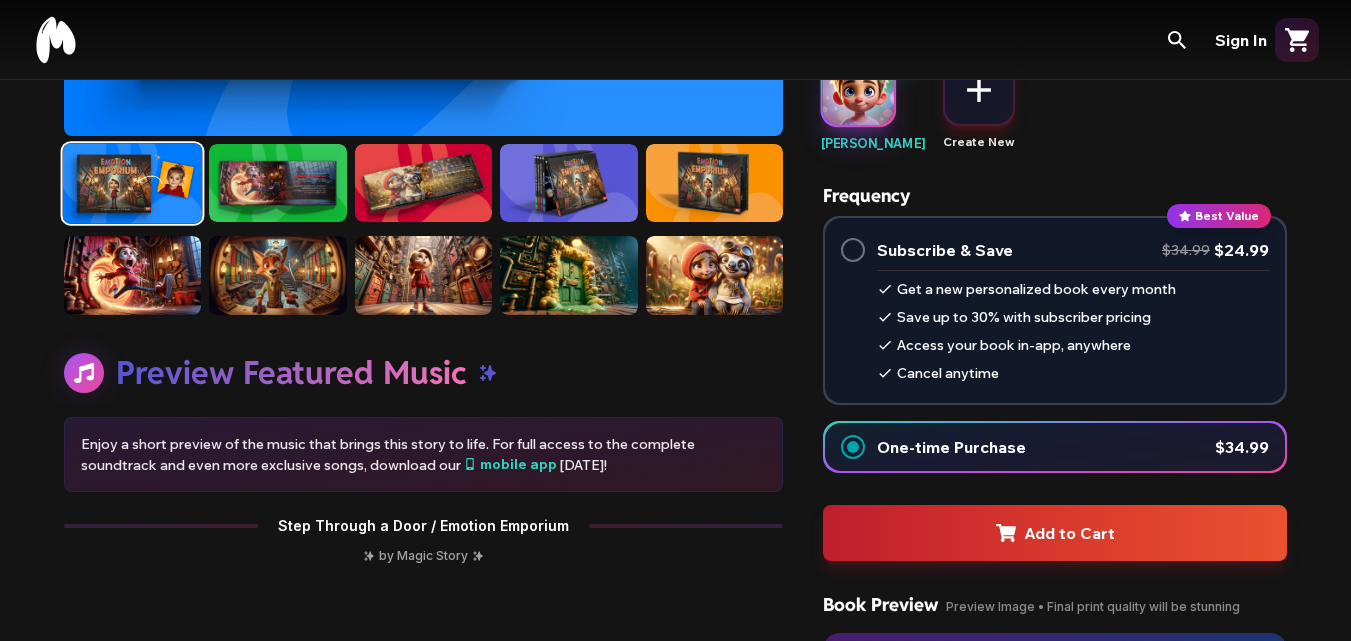 click on "Subscribe & Save" at bounding box center (945, 250) 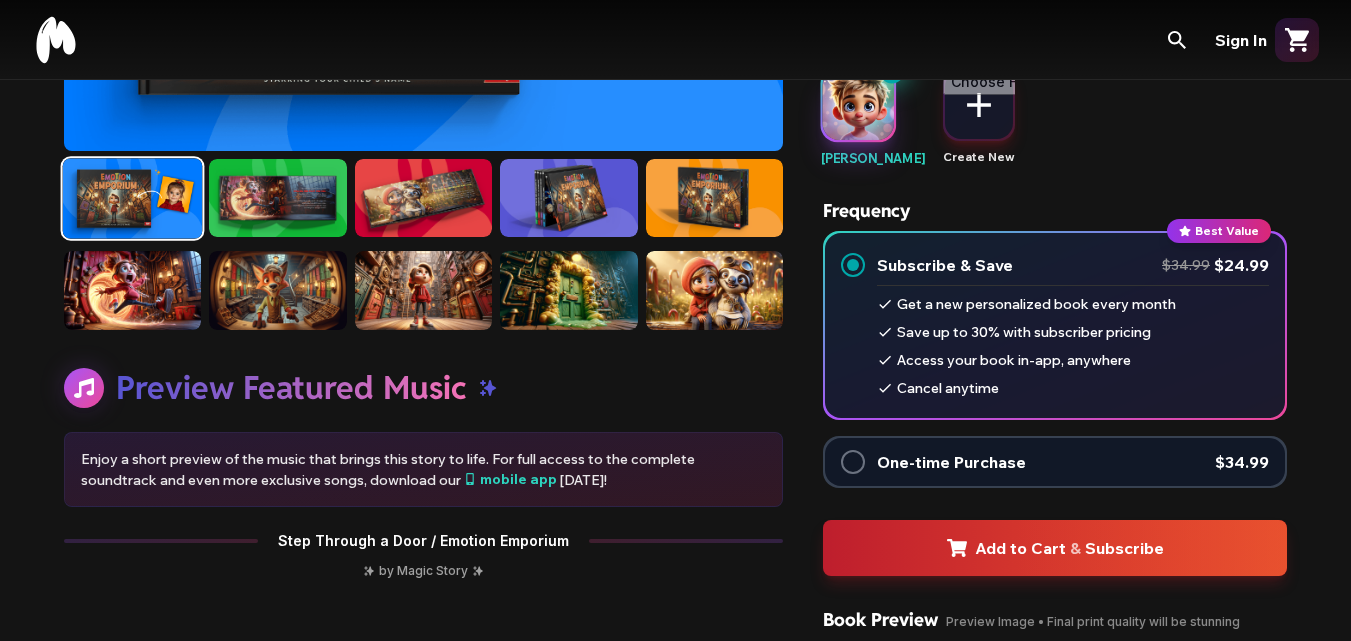 scroll, scrollTop: 373, scrollLeft: 0, axis: vertical 